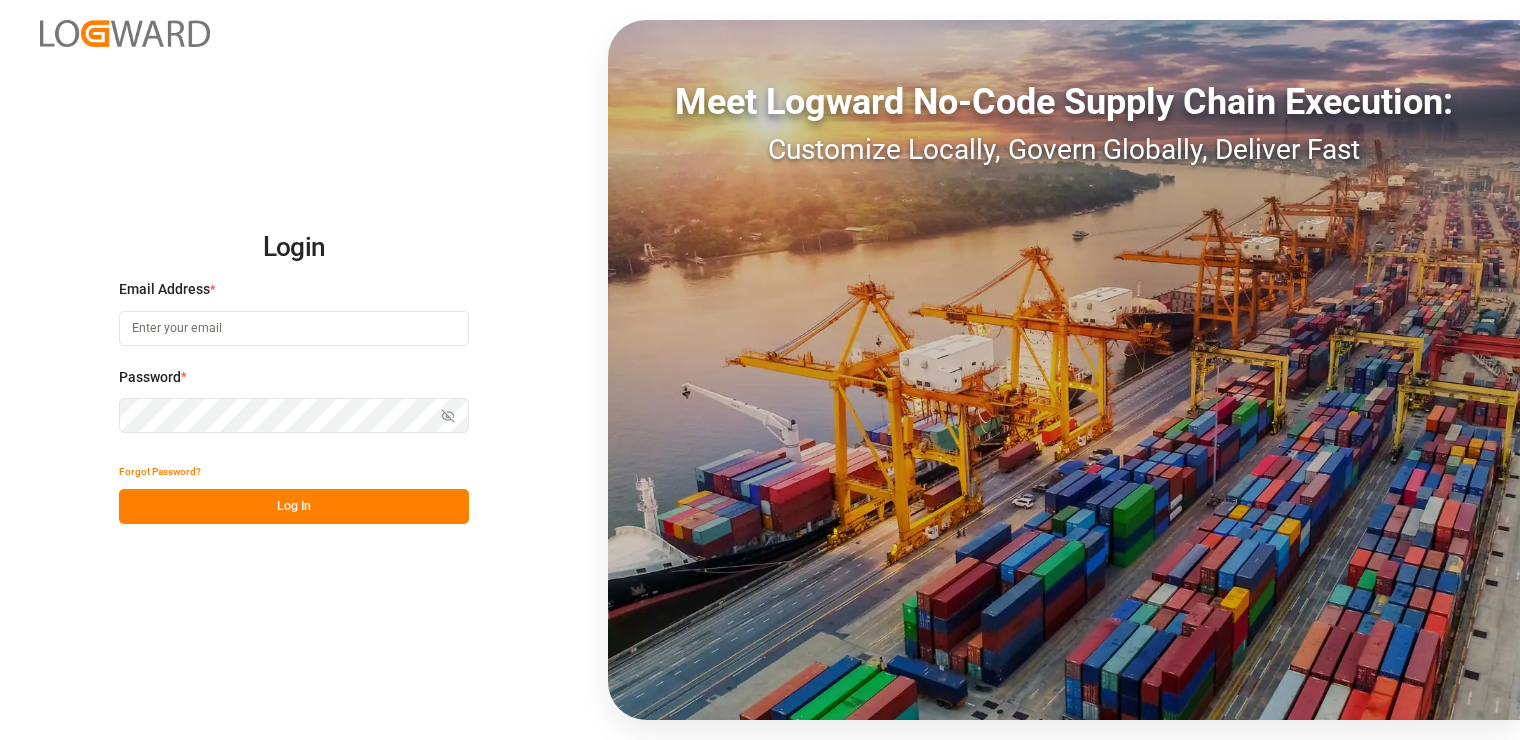 scroll, scrollTop: 0, scrollLeft: 0, axis: both 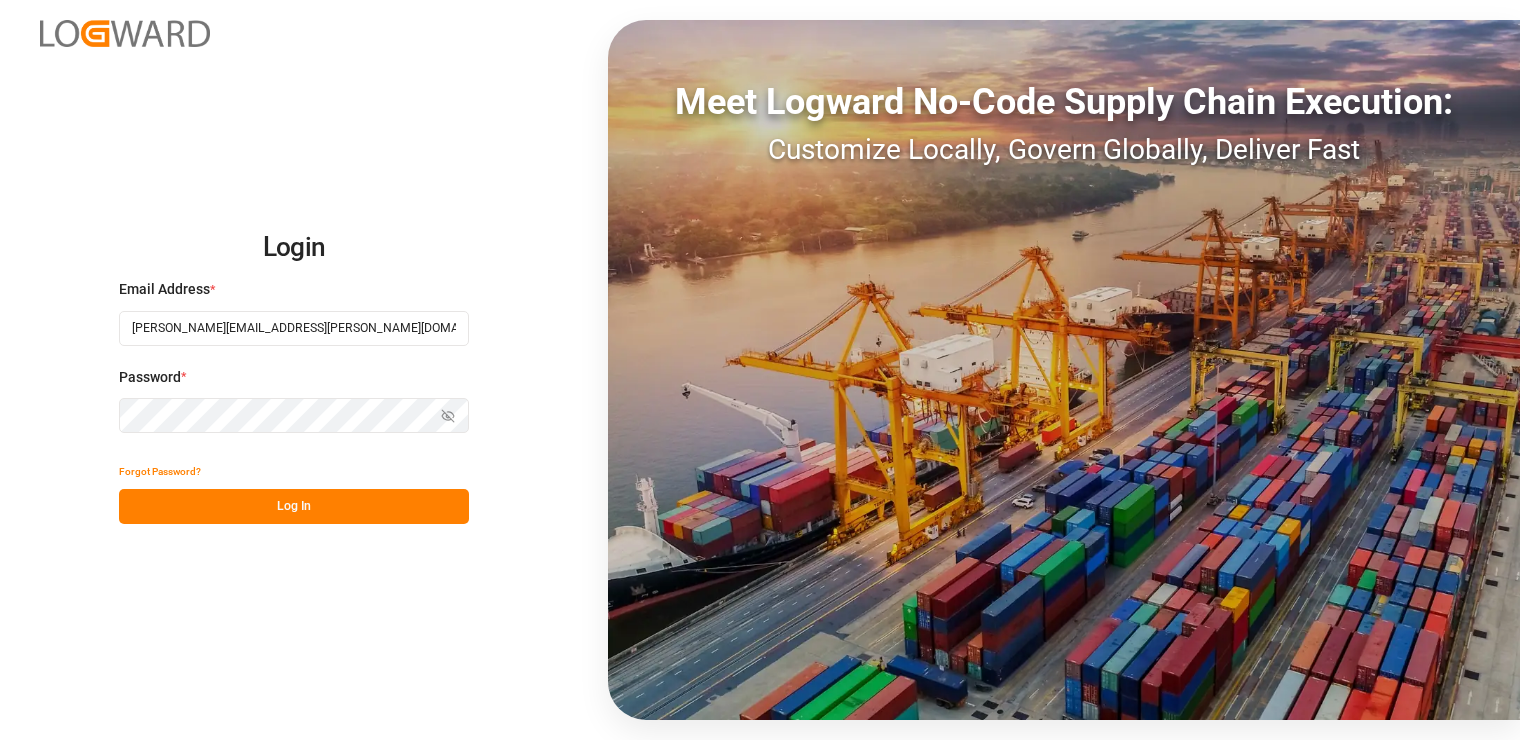 type on "[PERSON_NAME][EMAIL_ADDRESS][PERSON_NAME][DOMAIN_NAME]" 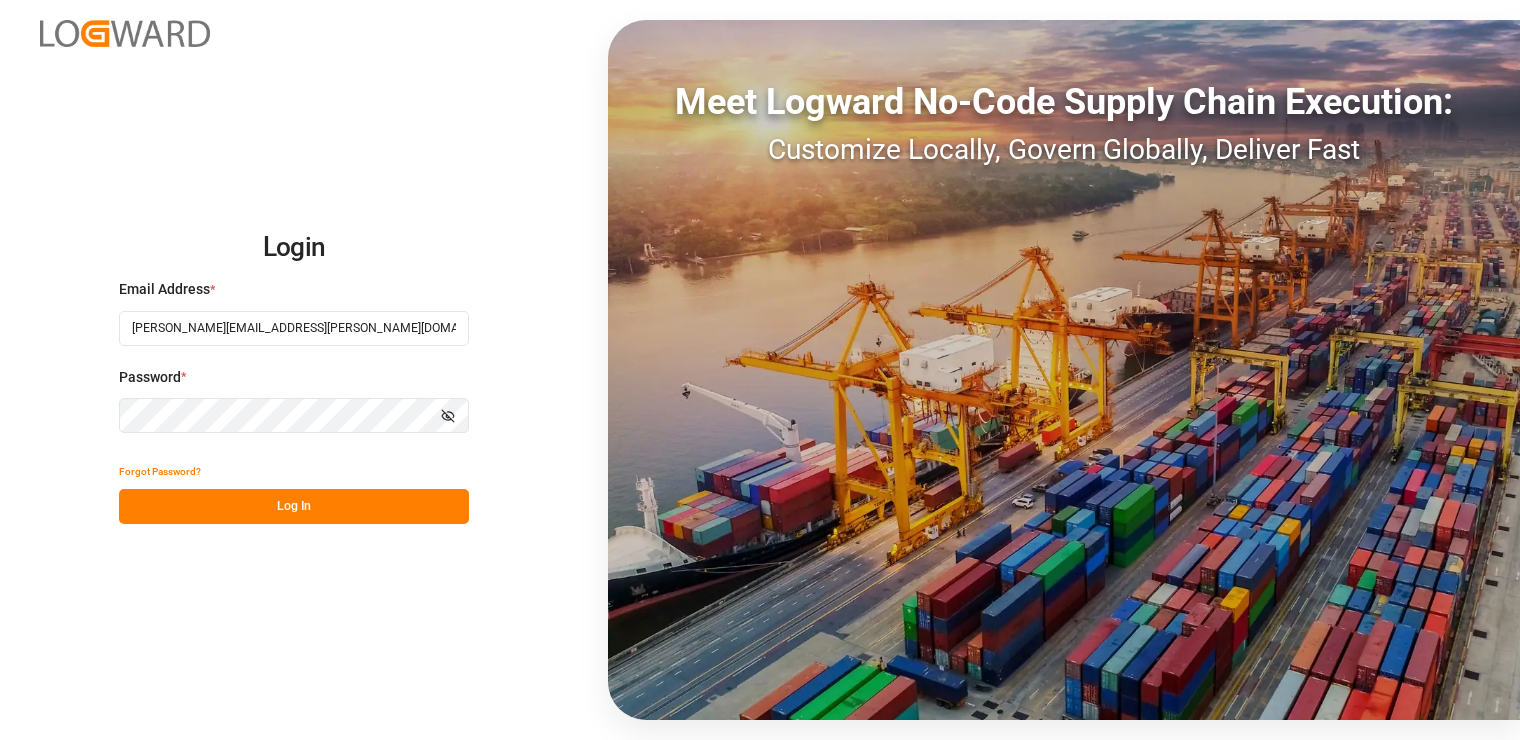 click on "Log In" at bounding box center [294, 506] 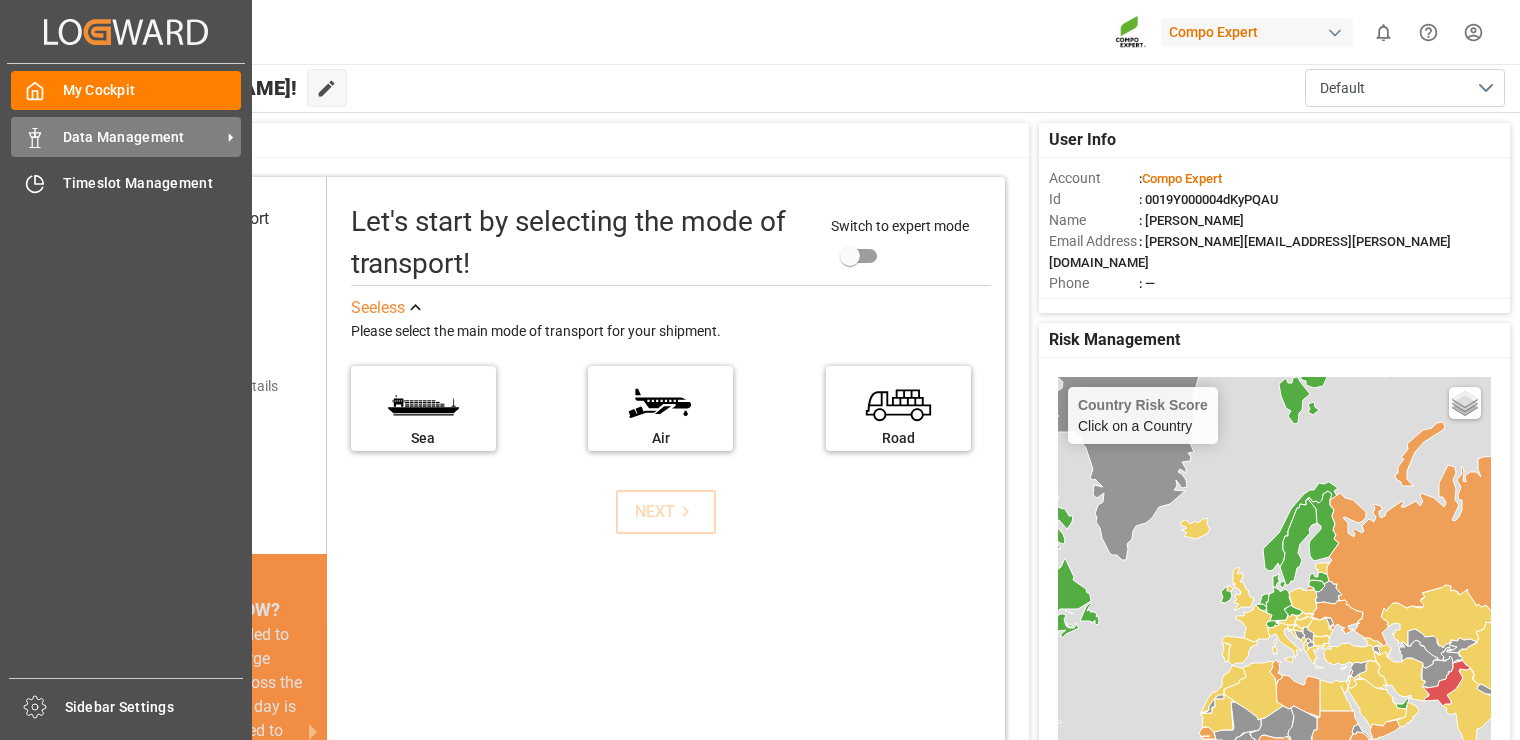 click 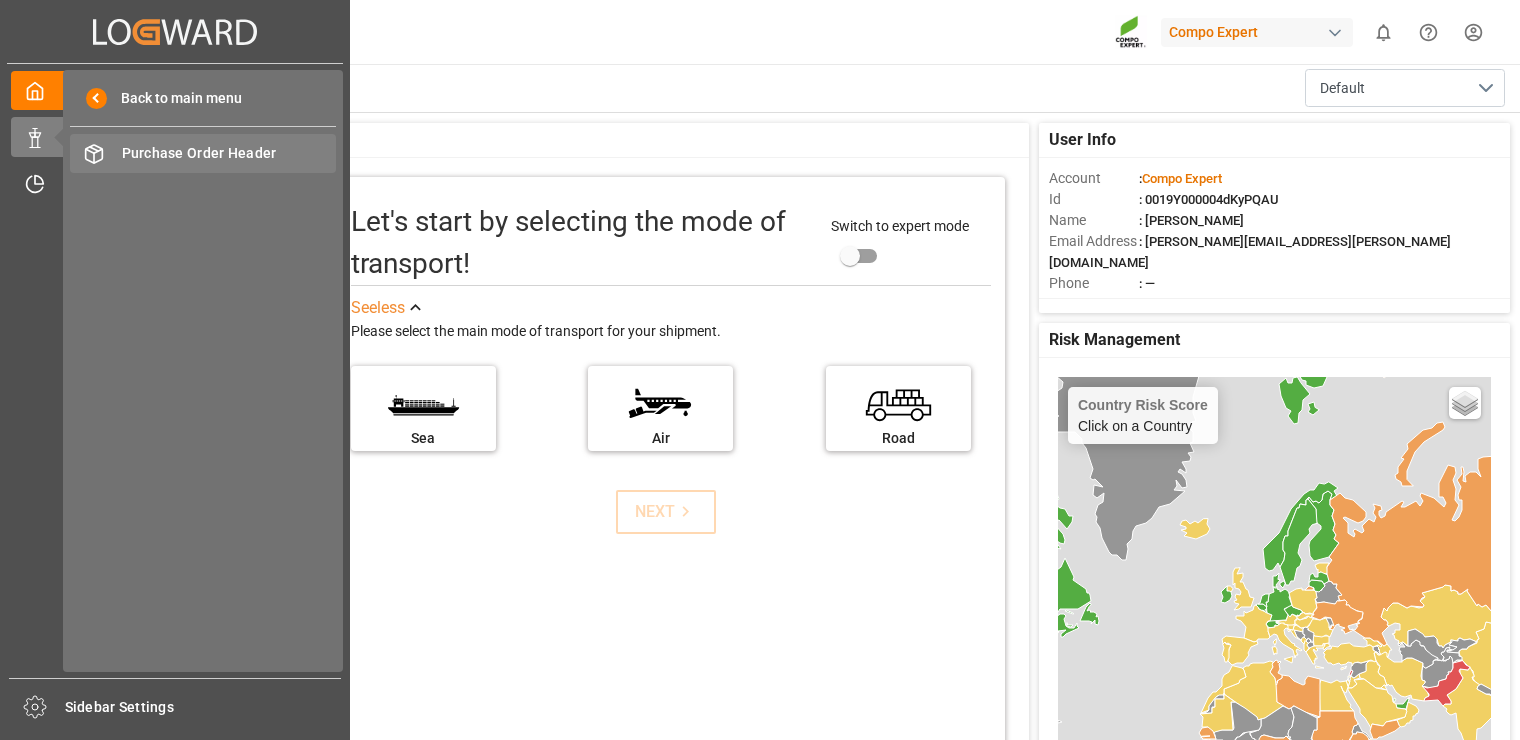 click on "Purchase Order Header" at bounding box center [229, 153] 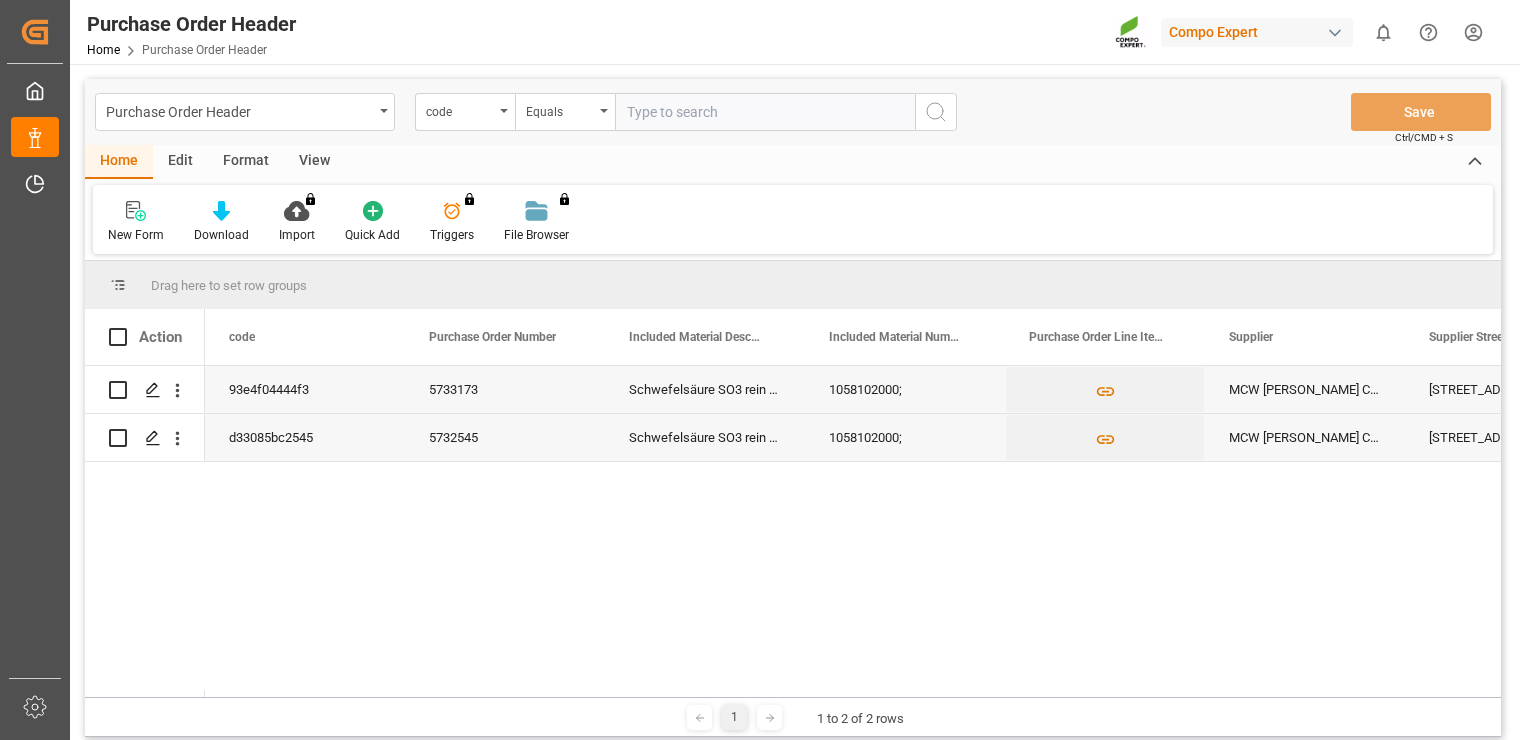 drag, startPoint x: 454, startPoint y: 522, endPoint x: 275, endPoint y: 464, distance: 188.16217 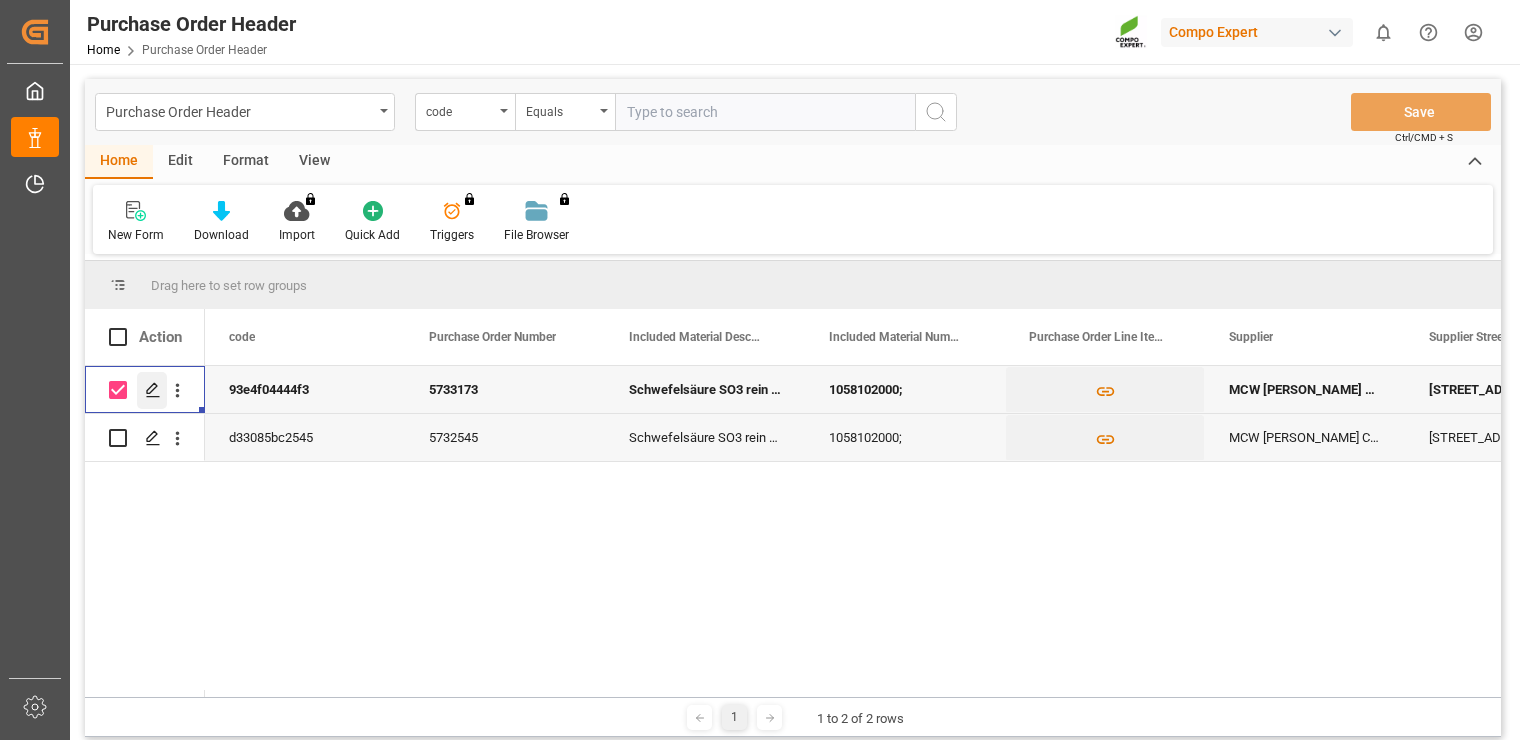 click 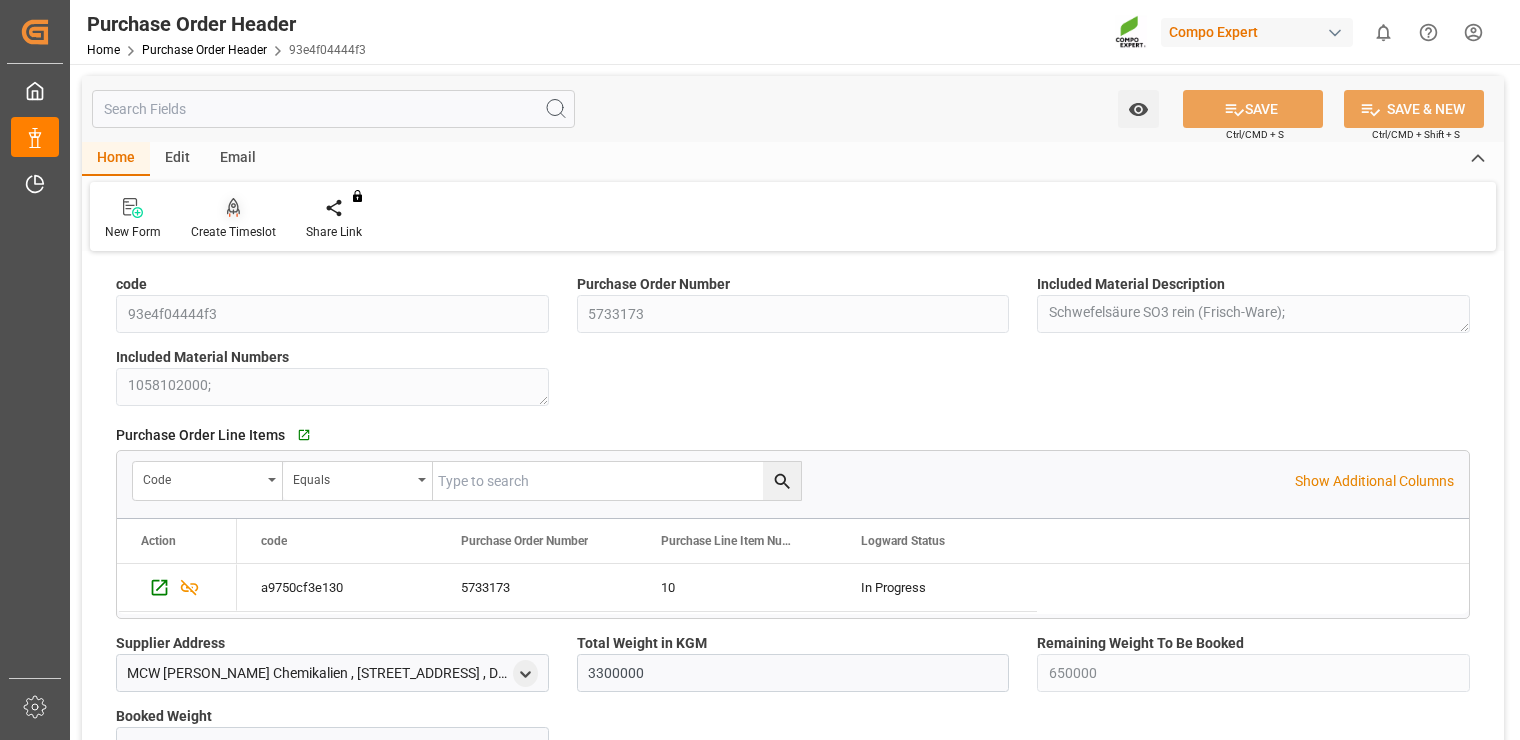 click 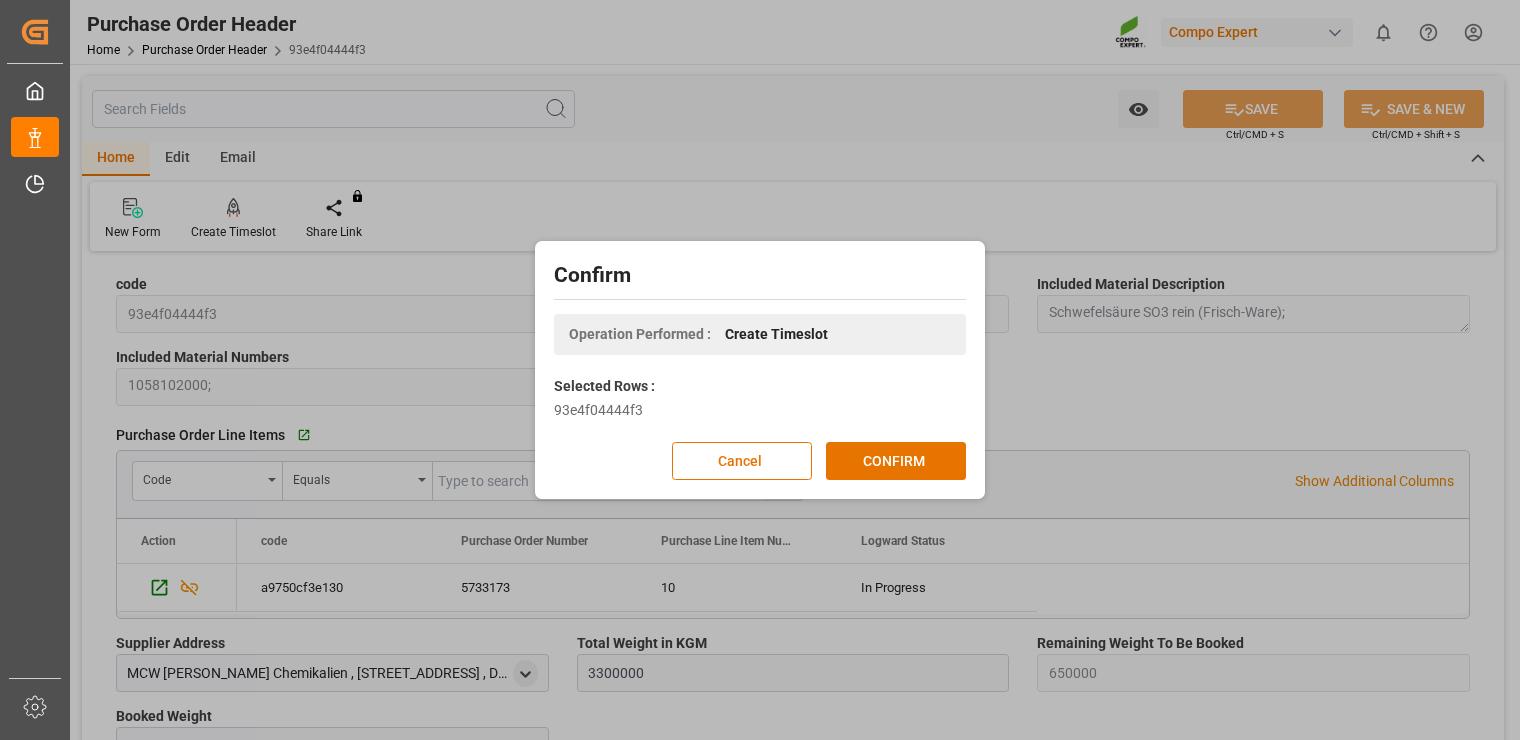 drag, startPoint x: 735, startPoint y: 462, endPoint x: 481, endPoint y: 382, distance: 266.30057 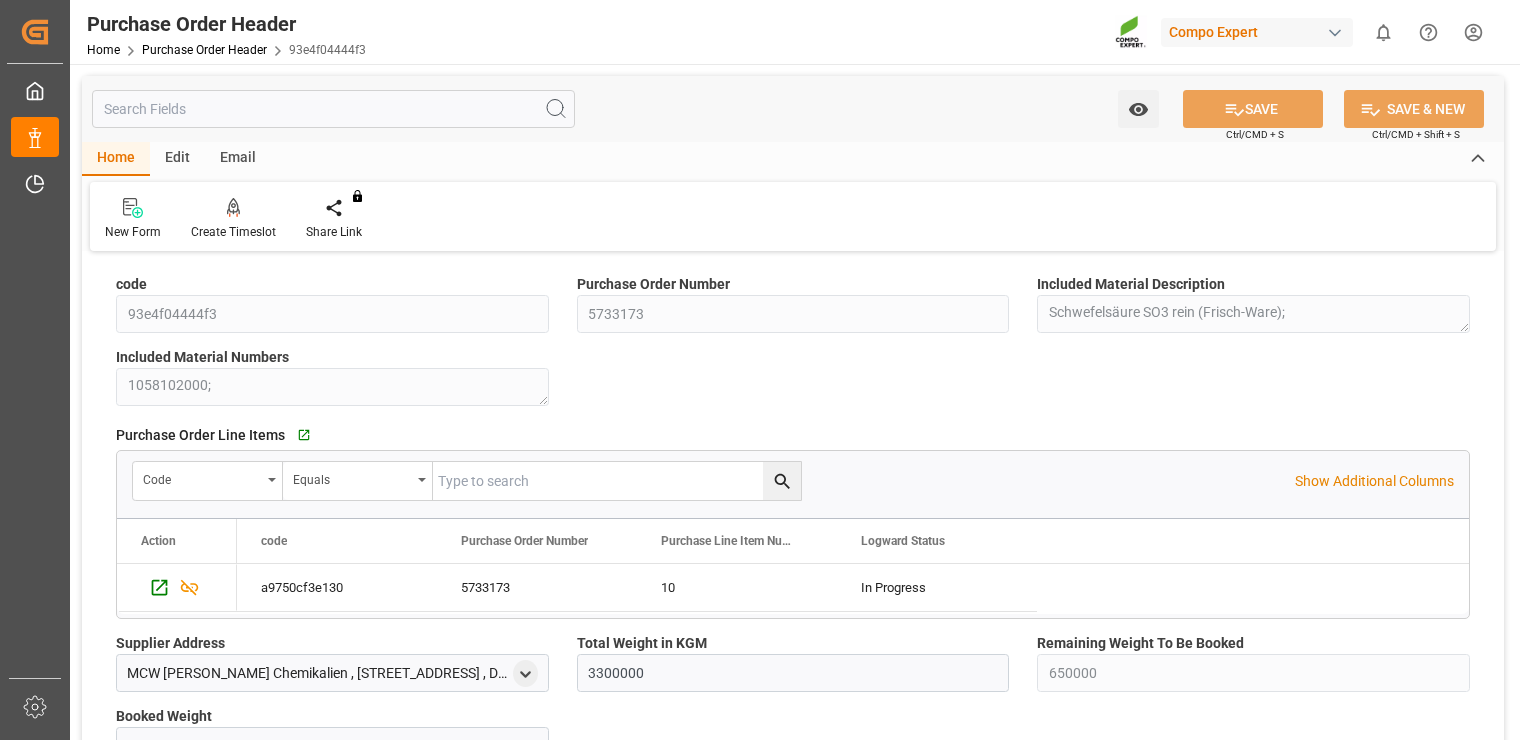 click on "code     93e4f04444f3 Purchase Order Number     5733173 Included Material Description     Schwefelsäure SO3 rein ([PERSON_NAME]); Included Material Numbers     1058102000;   Purchase Order Line Items   Go to Purchase Order Line Item Grid  code Equals Show Additional Columns
Drag here to set row groups Drag here to set column labels
Action
code
10 to" at bounding box center [793, 766] 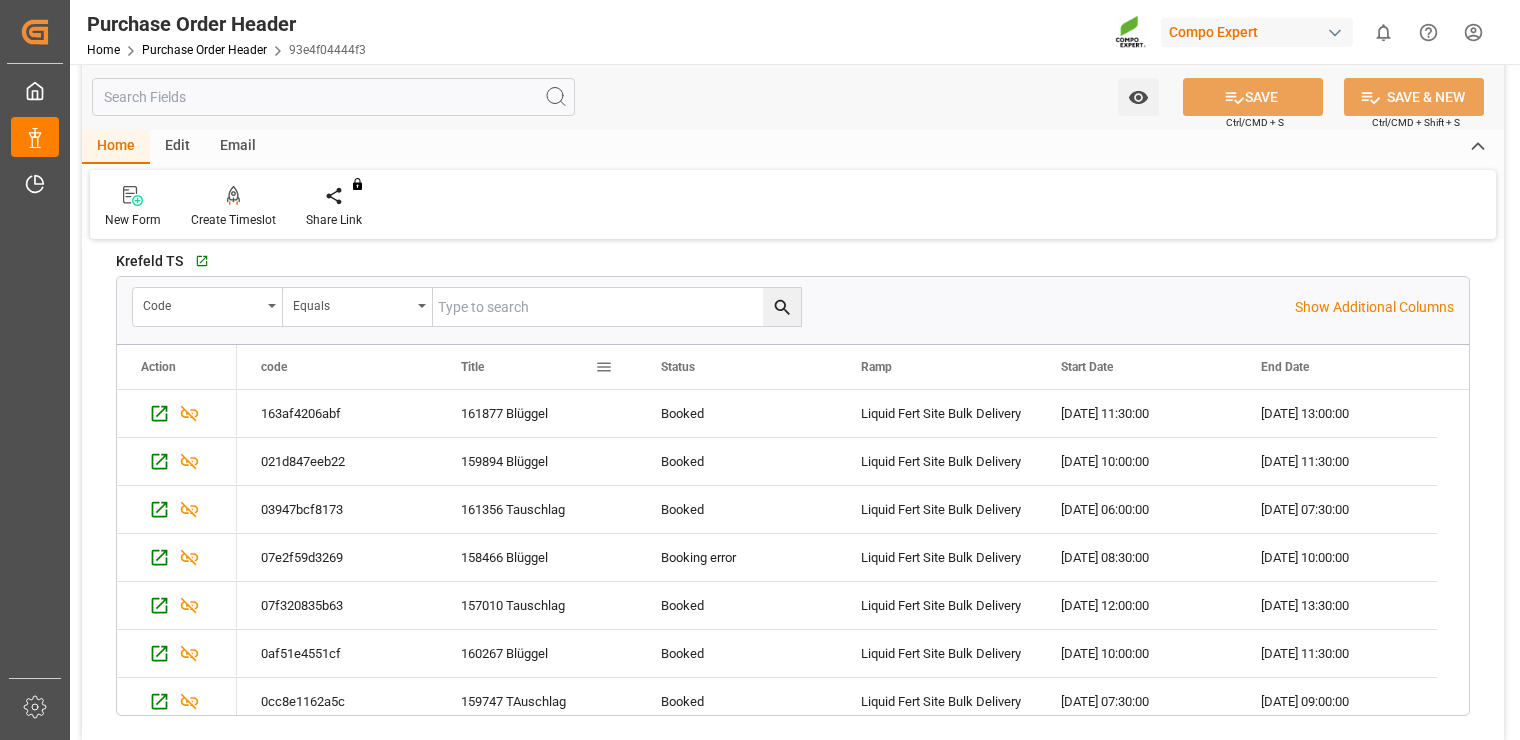 scroll, scrollTop: 0, scrollLeft: 0, axis: both 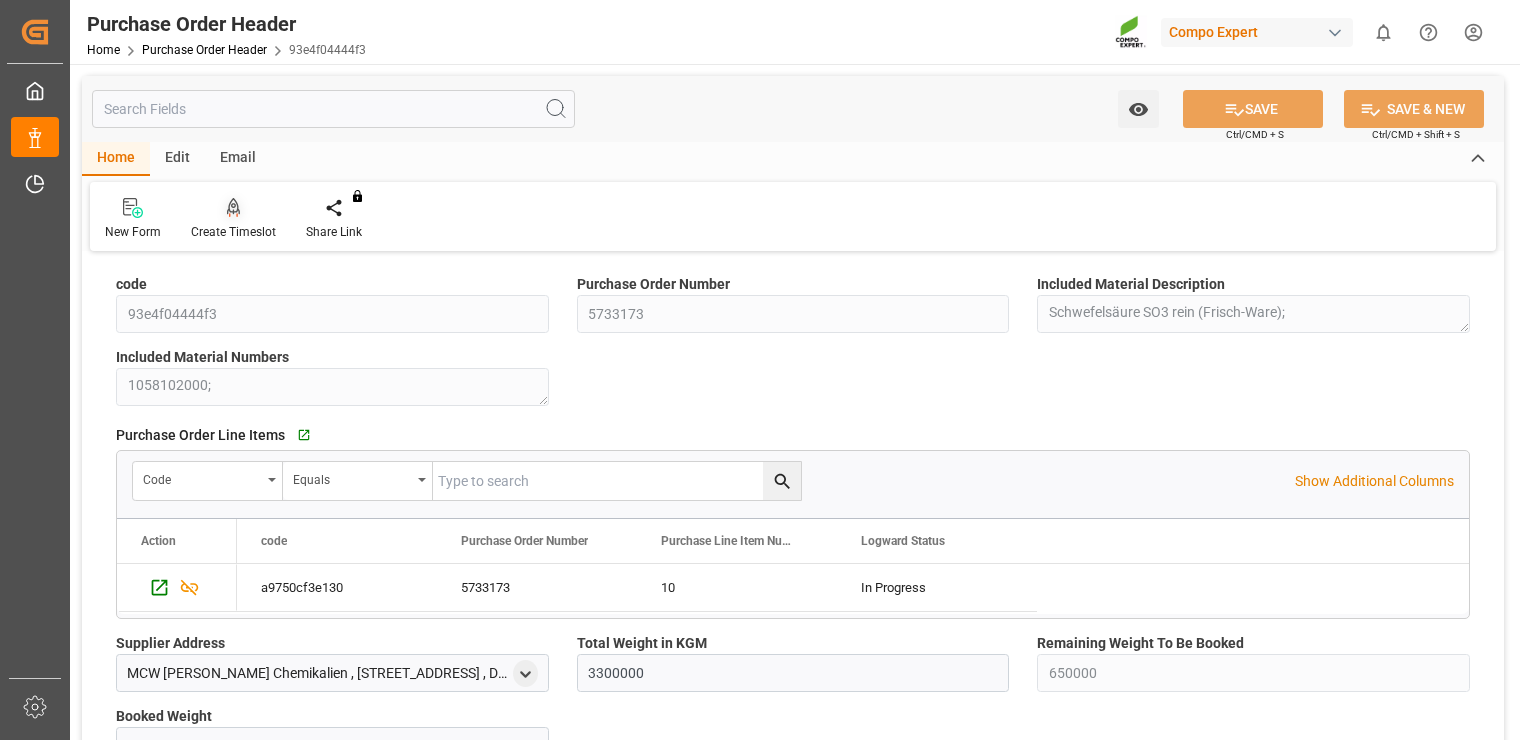 click at bounding box center (233, 207) 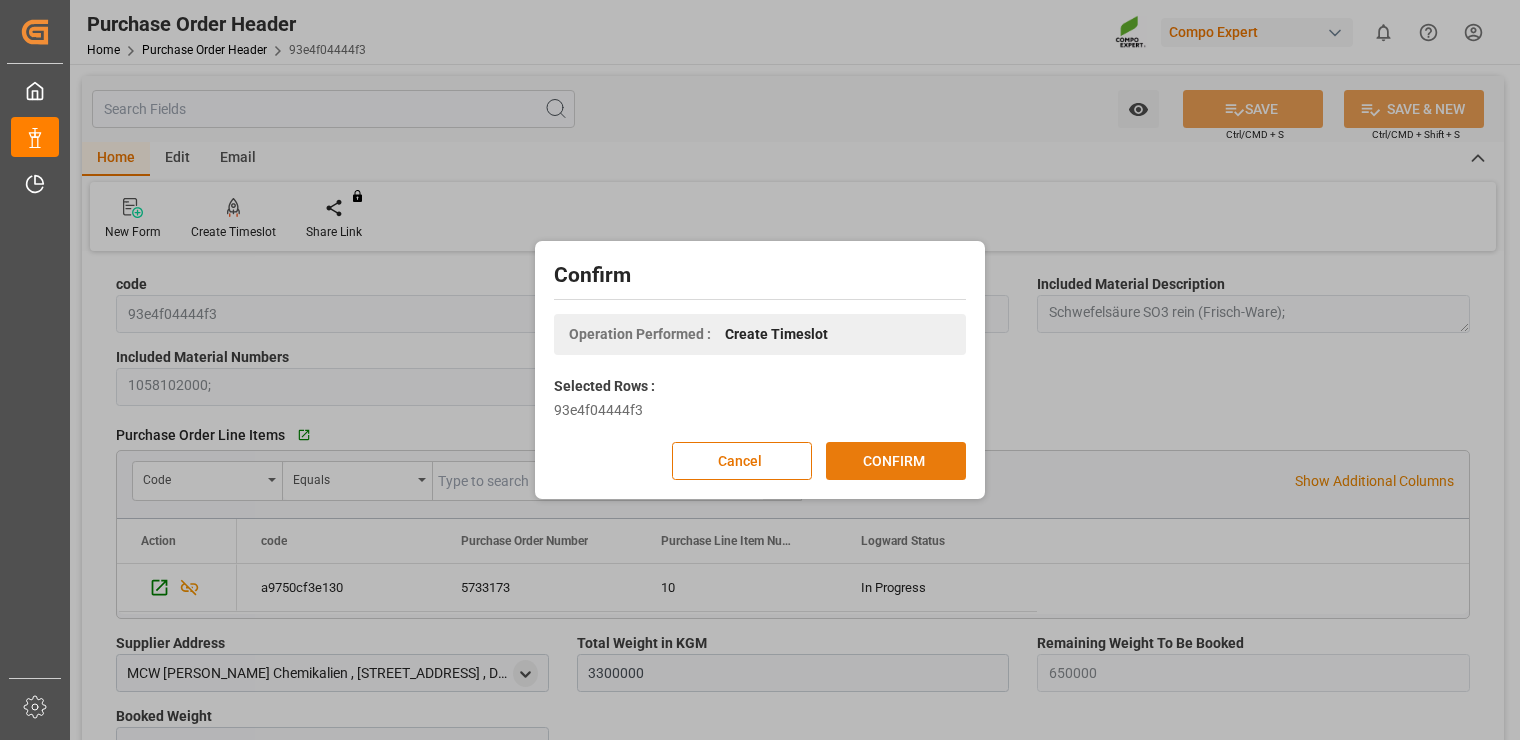 click on "CONFIRM" at bounding box center [896, 461] 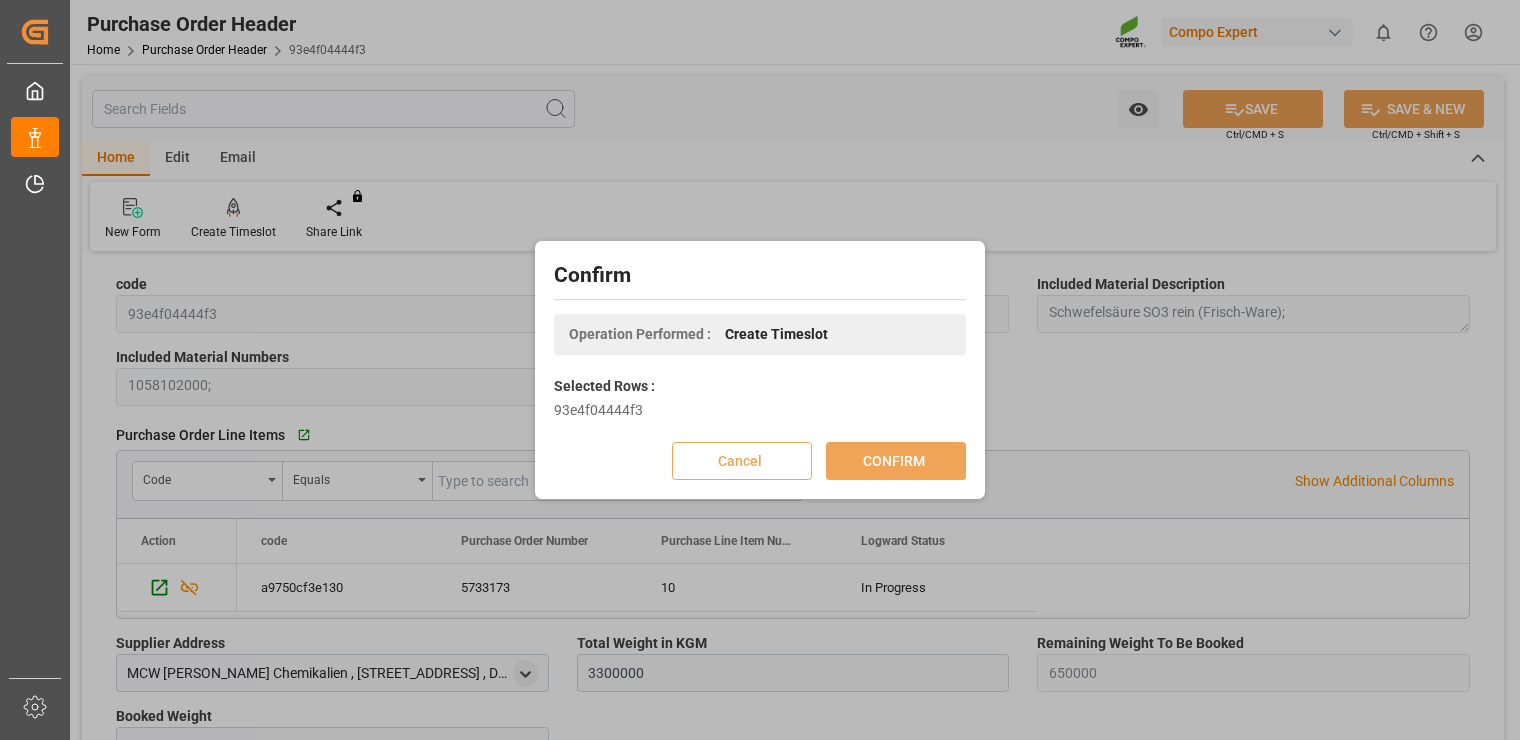 click on "Operation Performed :   Create Timeslot" at bounding box center [698, 334] 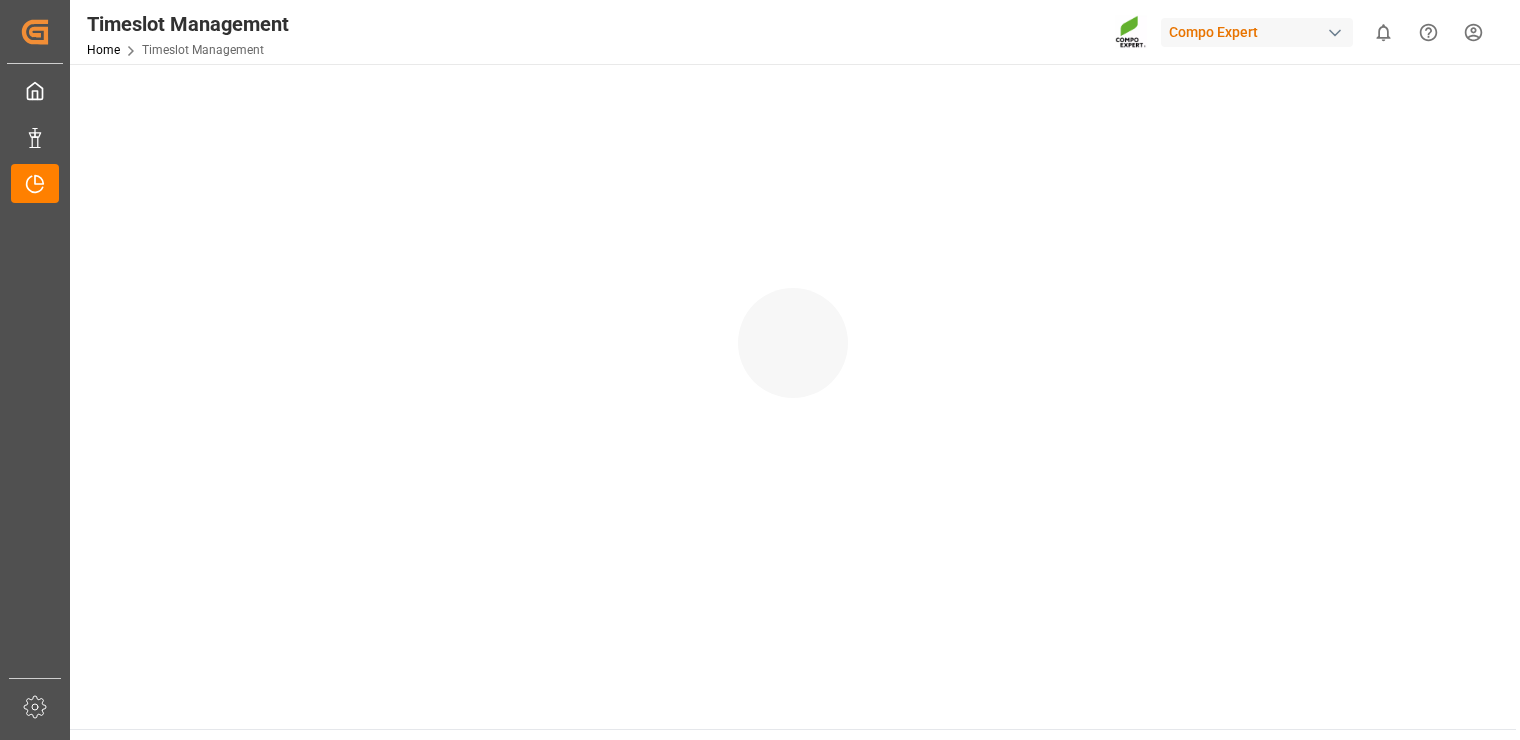 scroll, scrollTop: 0, scrollLeft: 0, axis: both 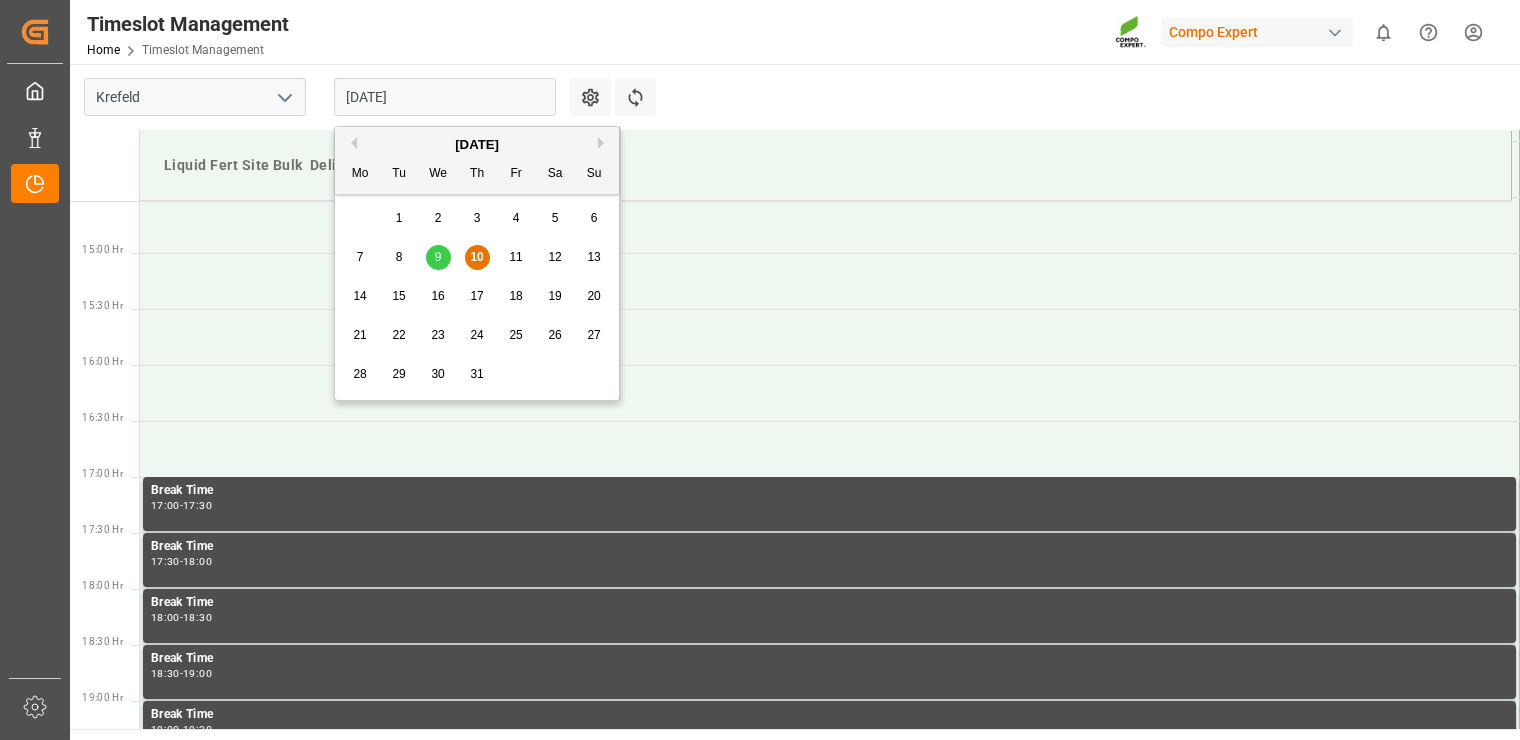 click on "10.07.2025" at bounding box center (445, 97) 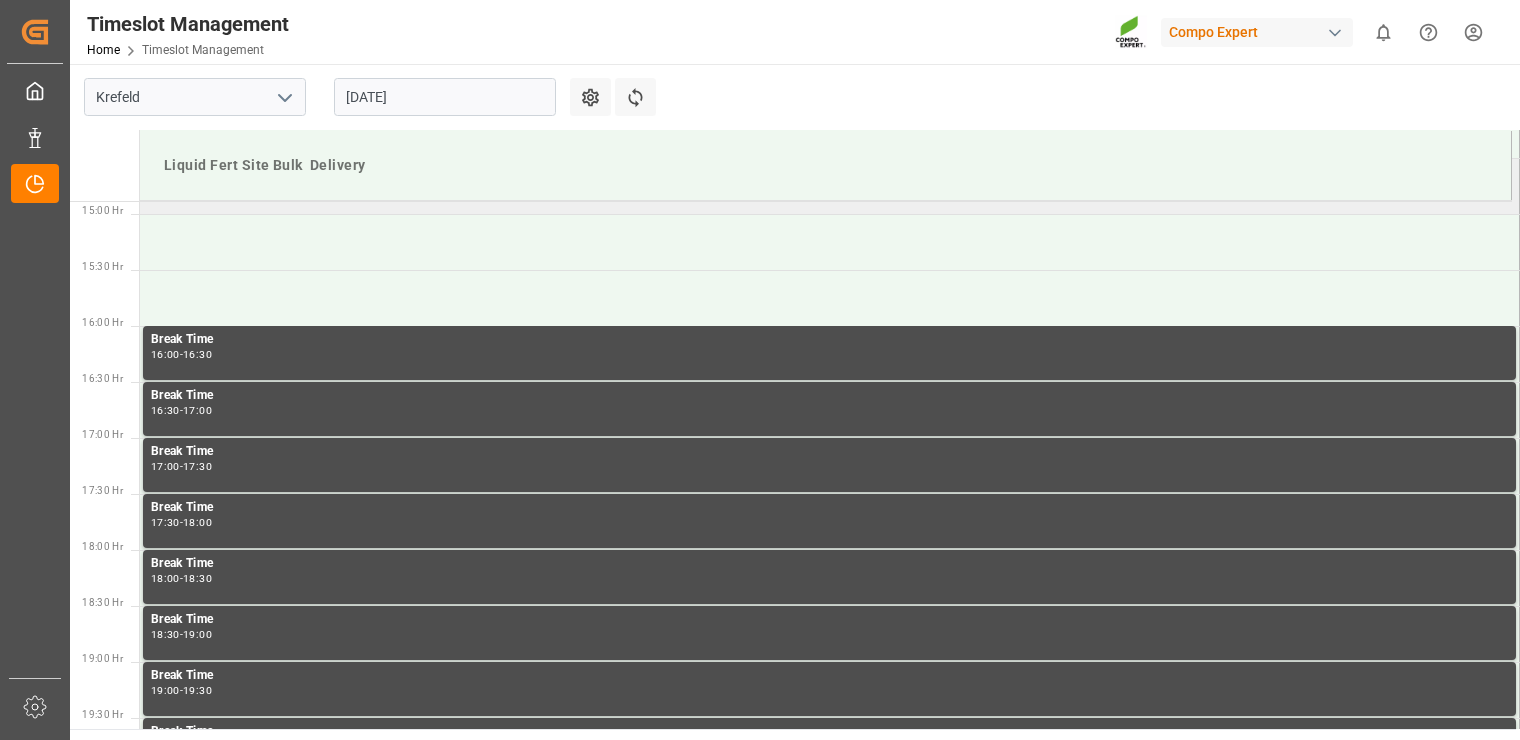 scroll, scrollTop: 1000, scrollLeft: 0, axis: vertical 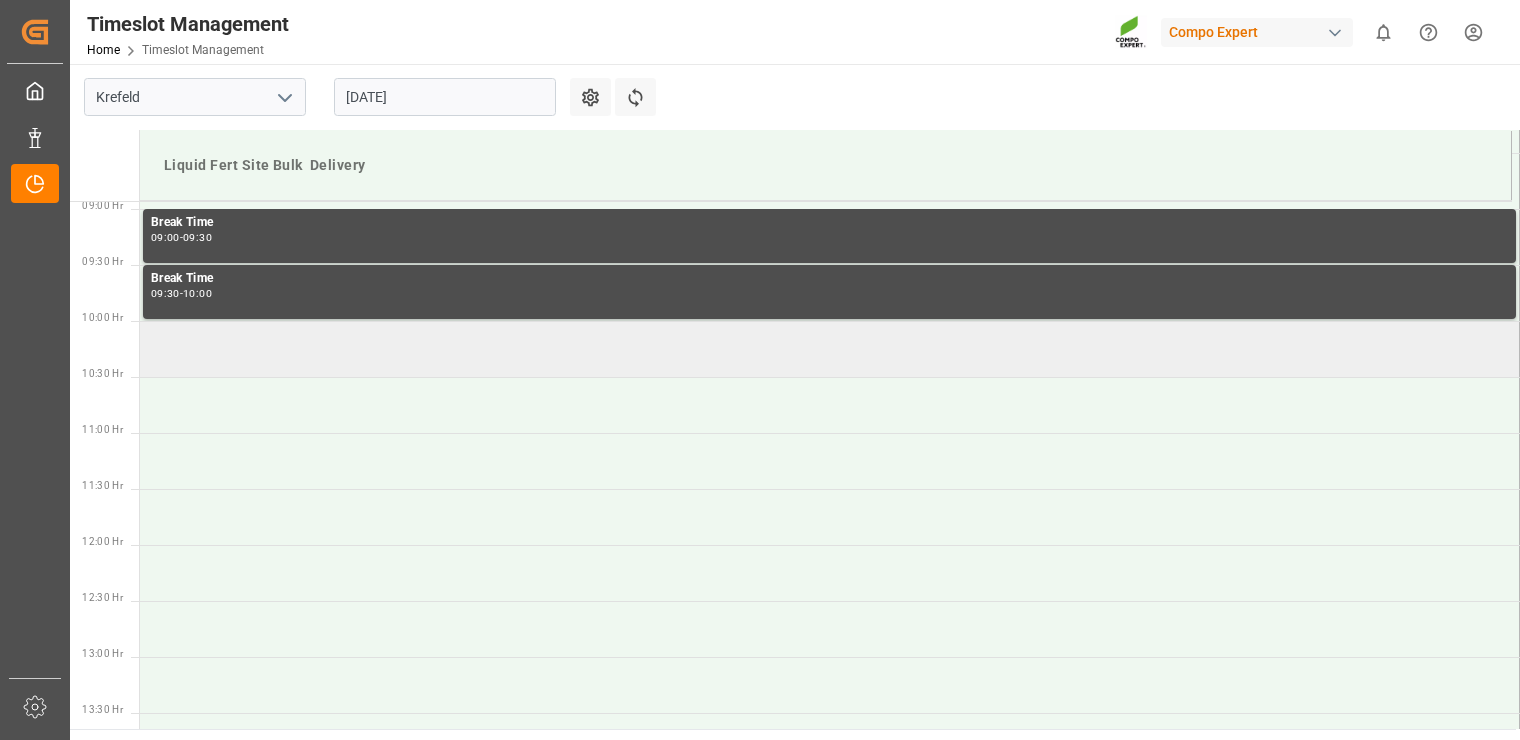 click at bounding box center [830, 349] 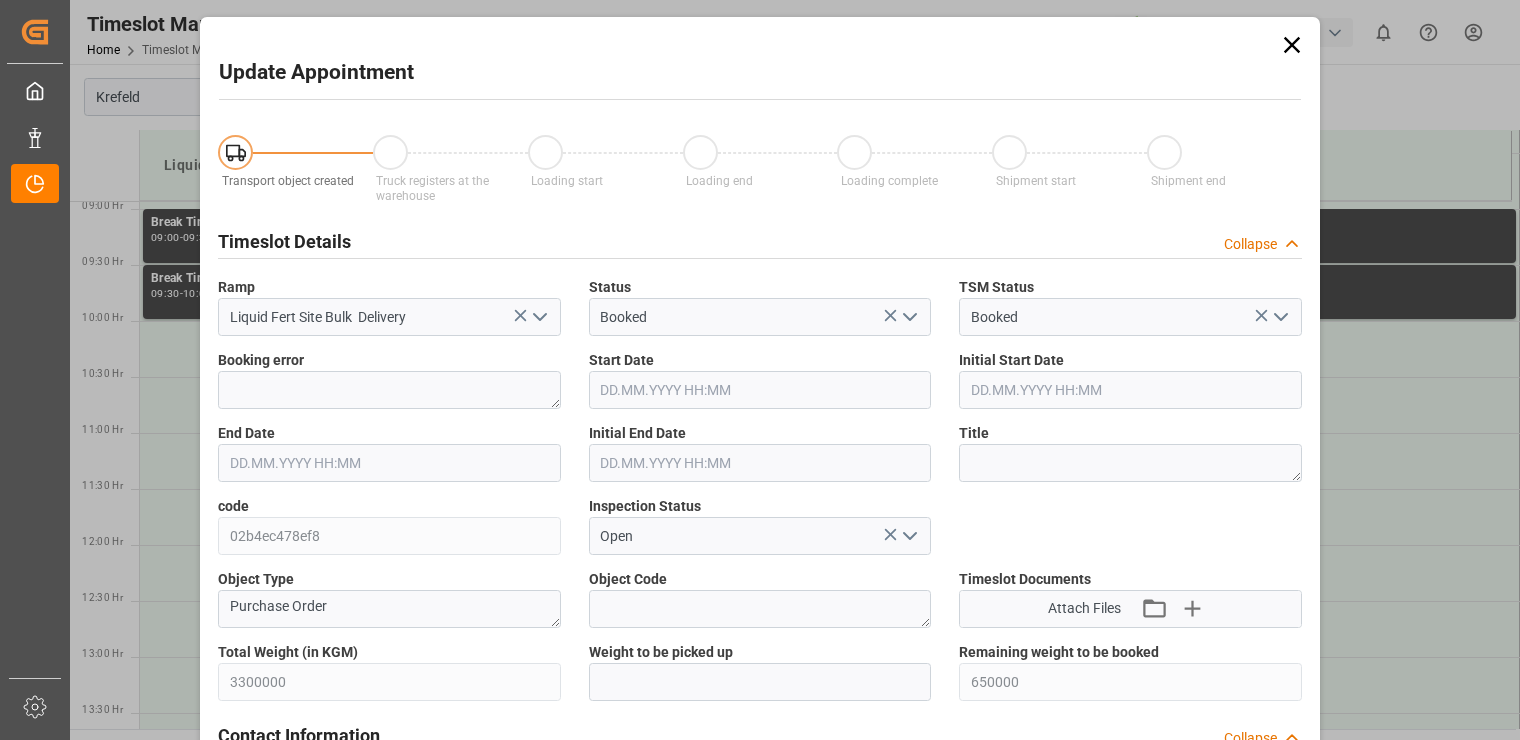 type on "3300000" 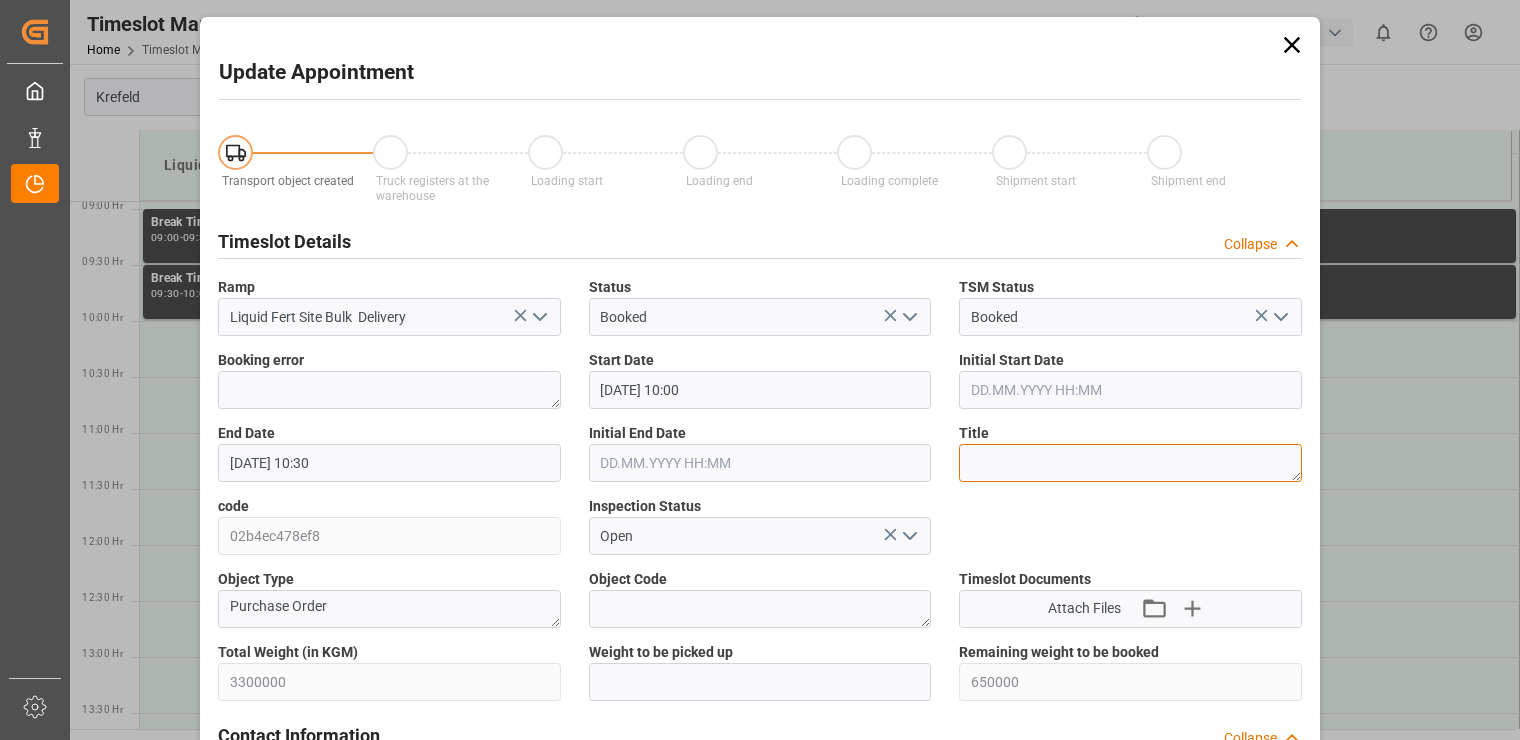 click at bounding box center (1130, 463) 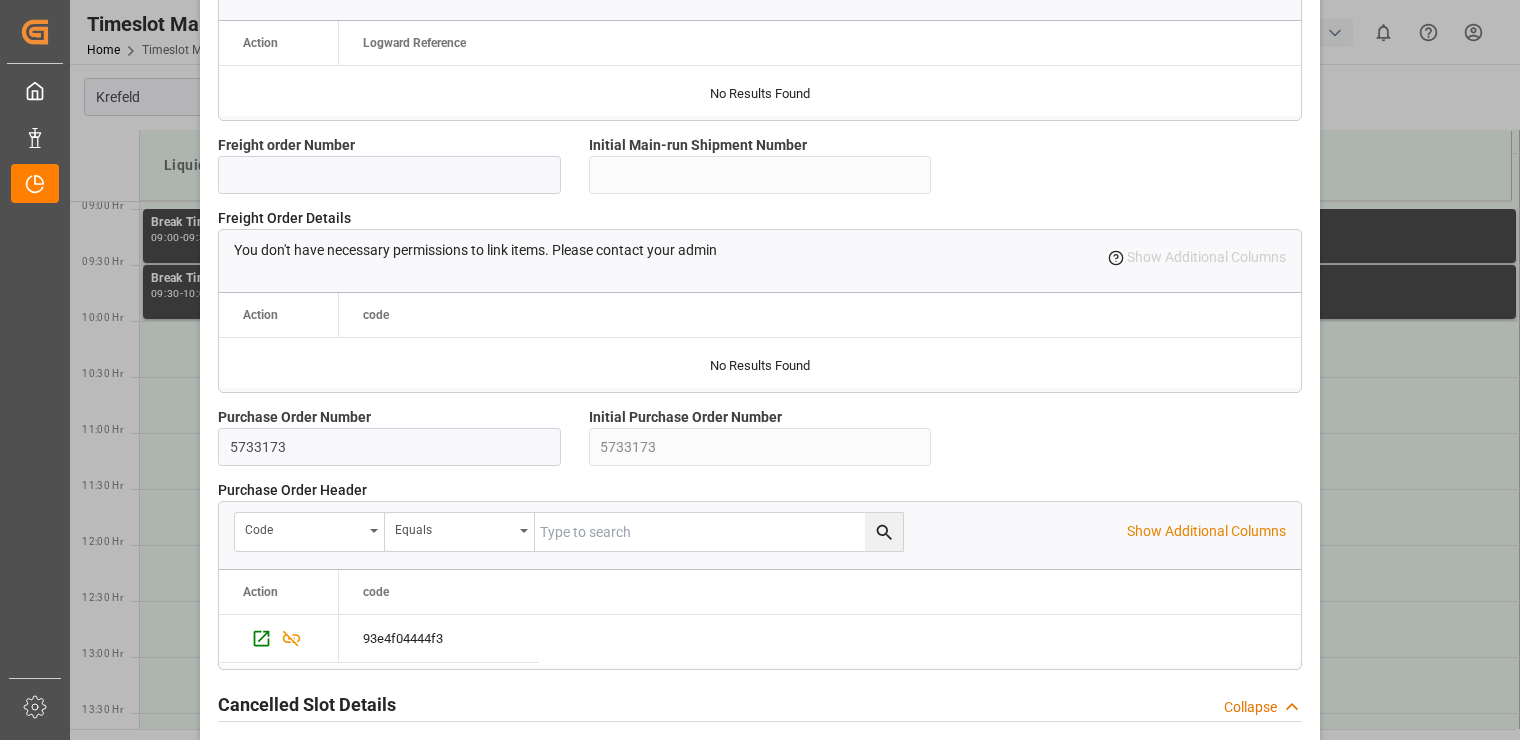 scroll, scrollTop: 1894, scrollLeft: 0, axis: vertical 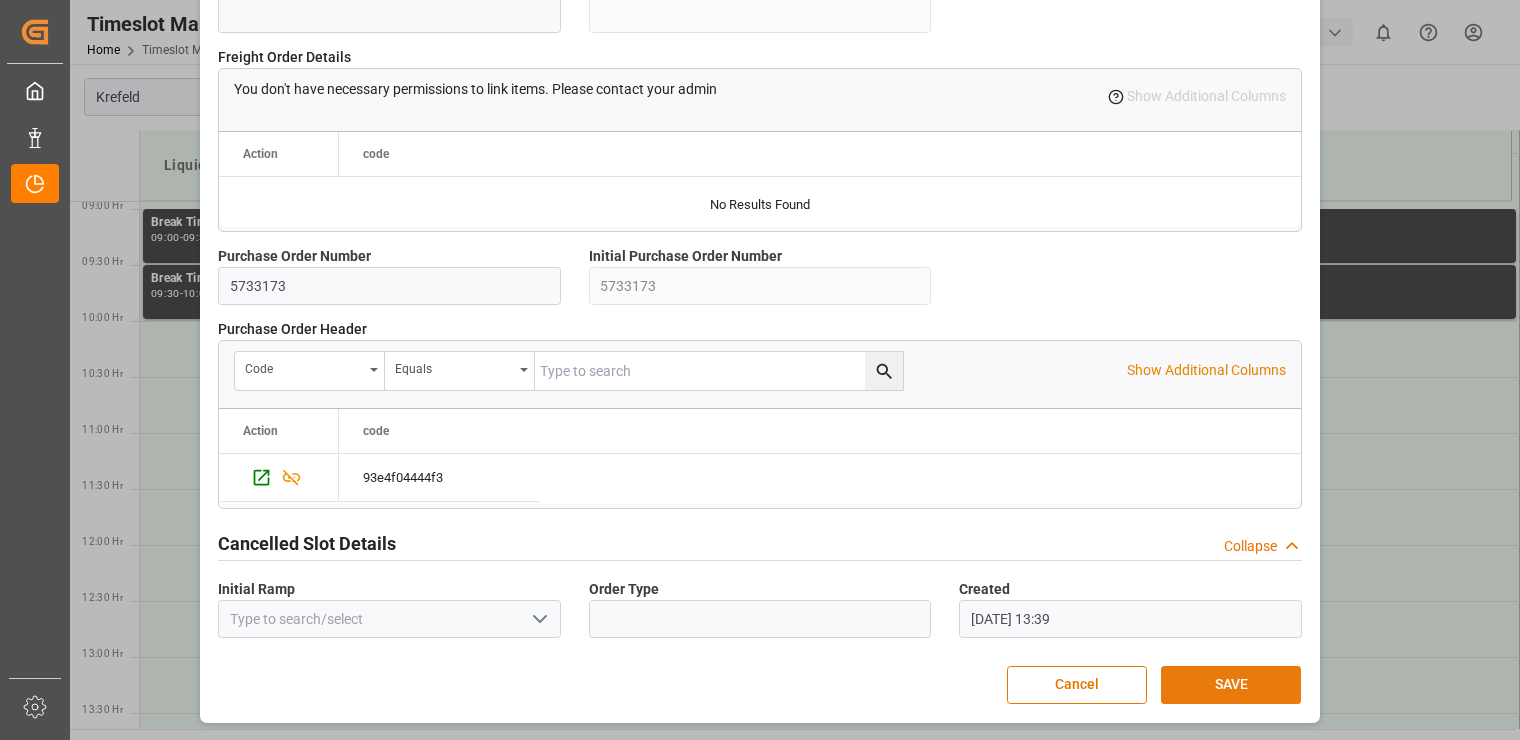 type on "161875 Blüggel" 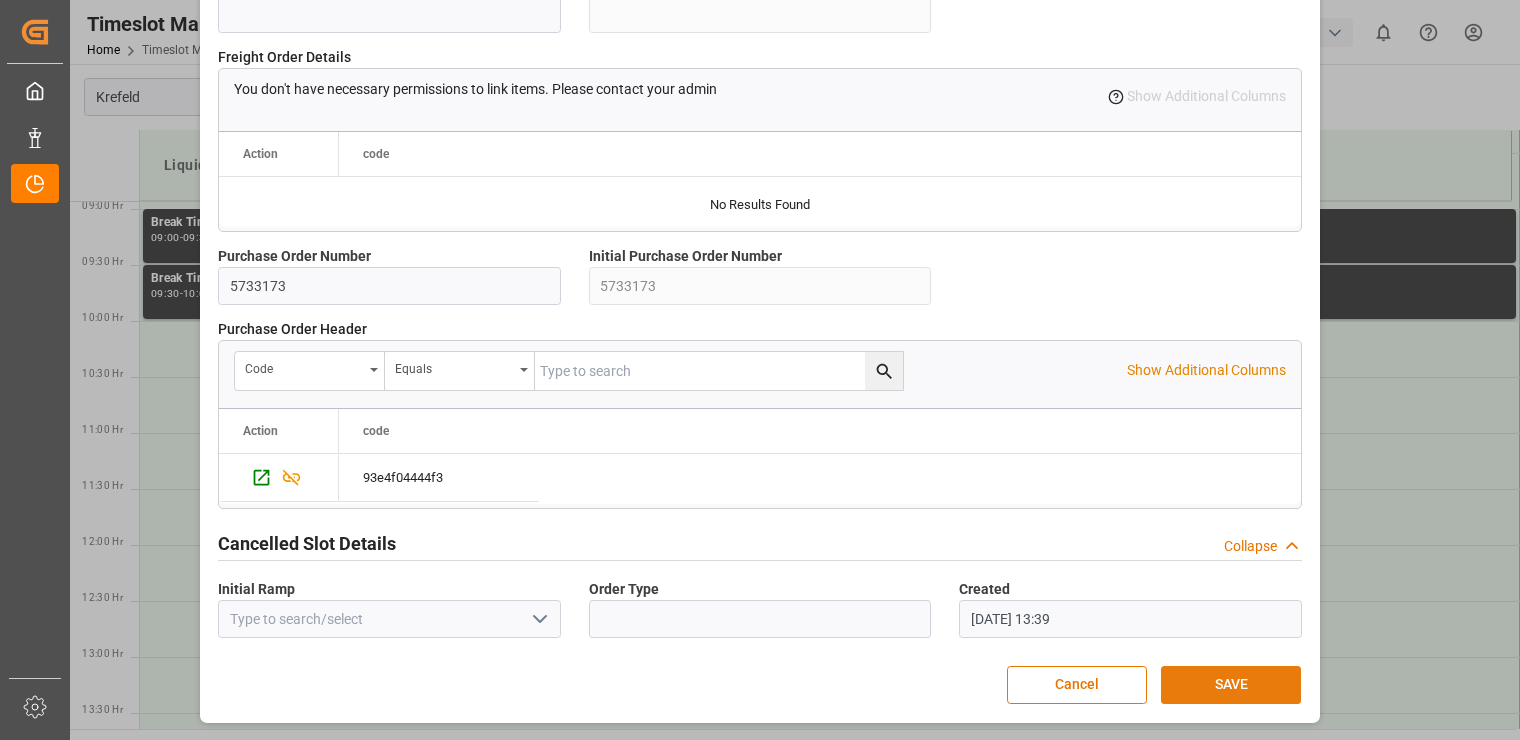 click on "SAVE" at bounding box center (1231, 685) 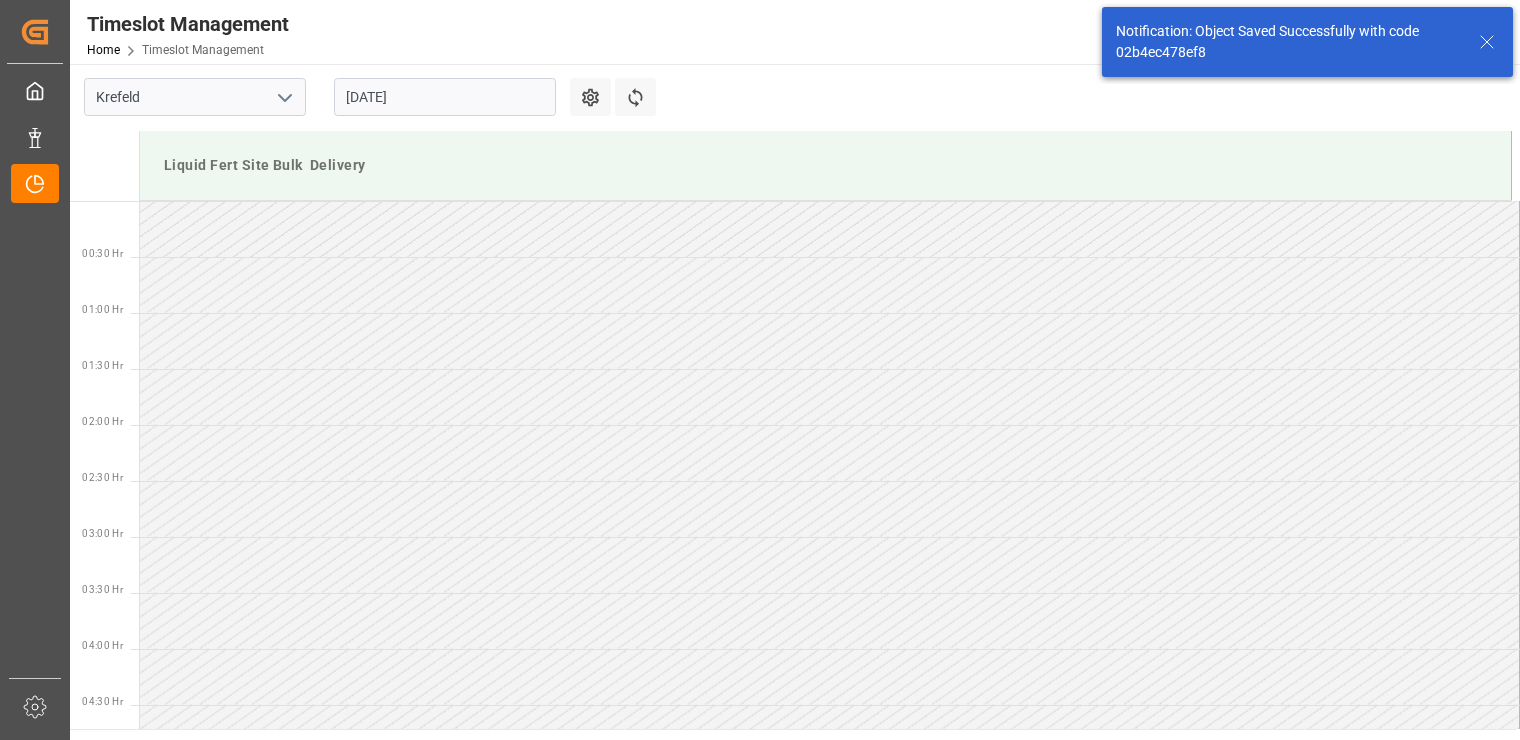 scroll, scrollTop: 995, scrollLeft: 0, axis: vertical 